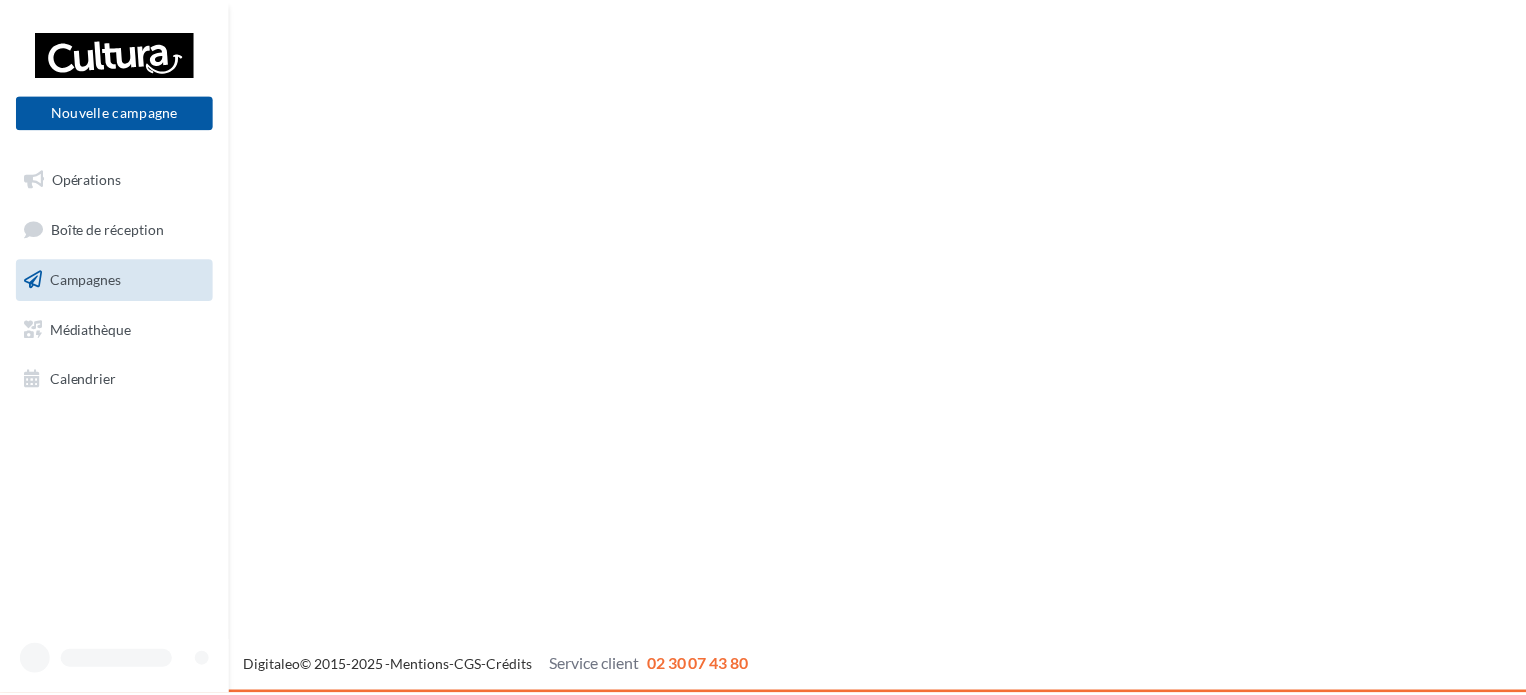 scroll, scrollTop: 0, scrollLeft: 0, axis: both 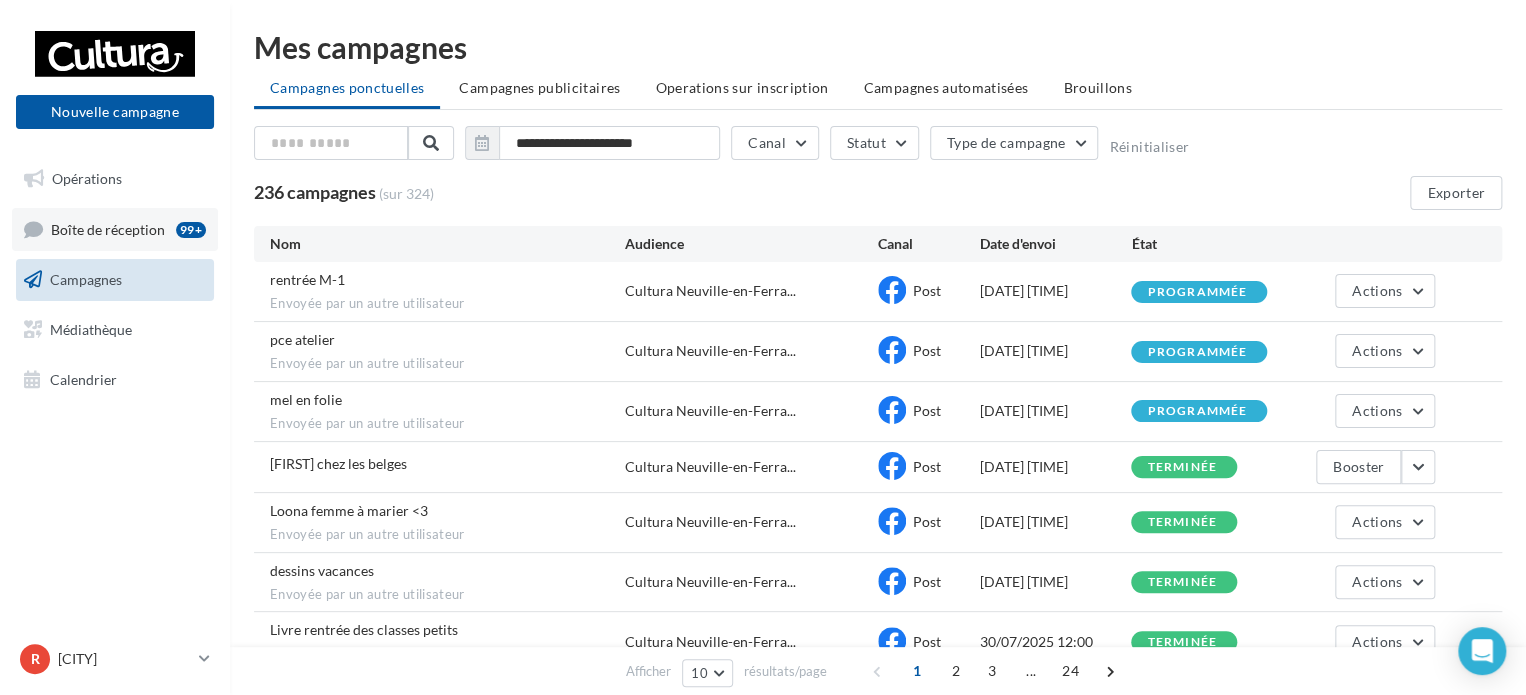 click on "Boîte de réception" at bounding box center (108, 228) 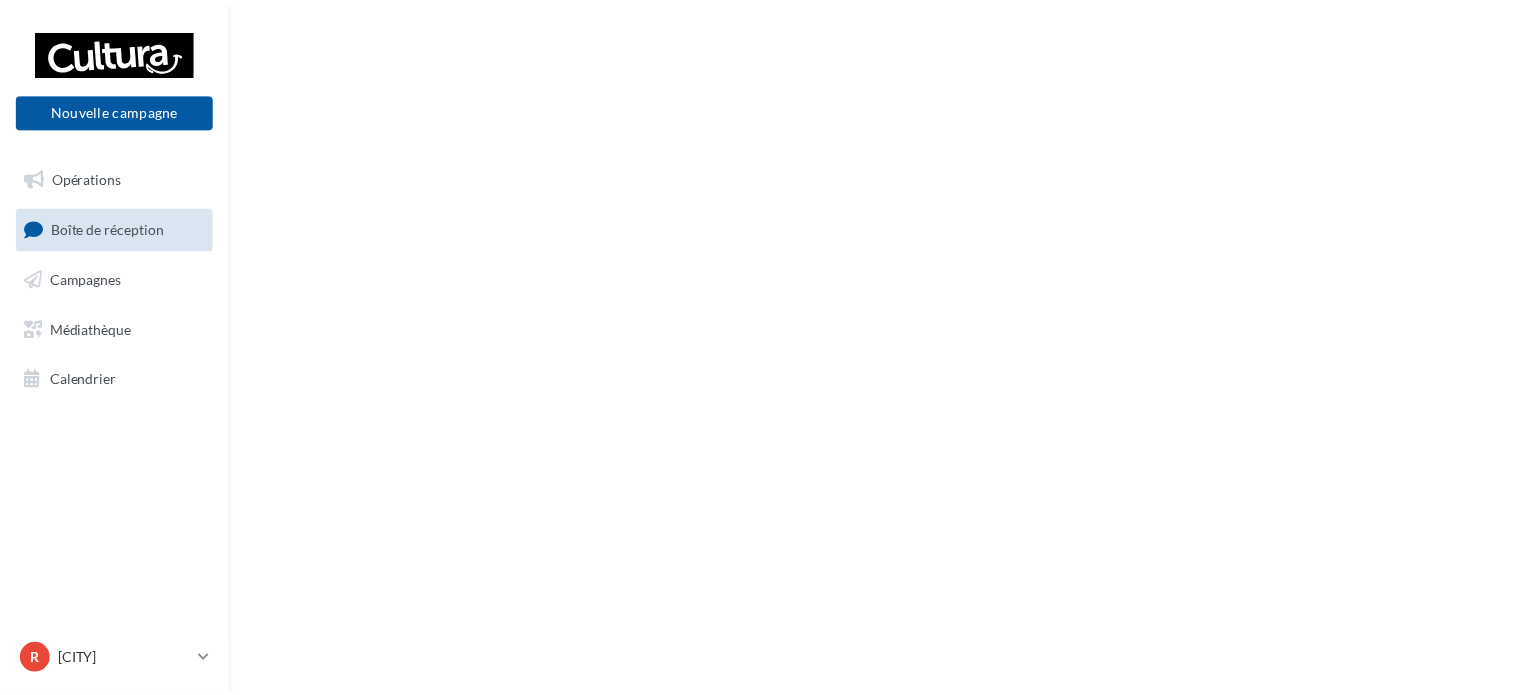 scroll, scrollTop: 0, scrollLeft: 0, axis: both 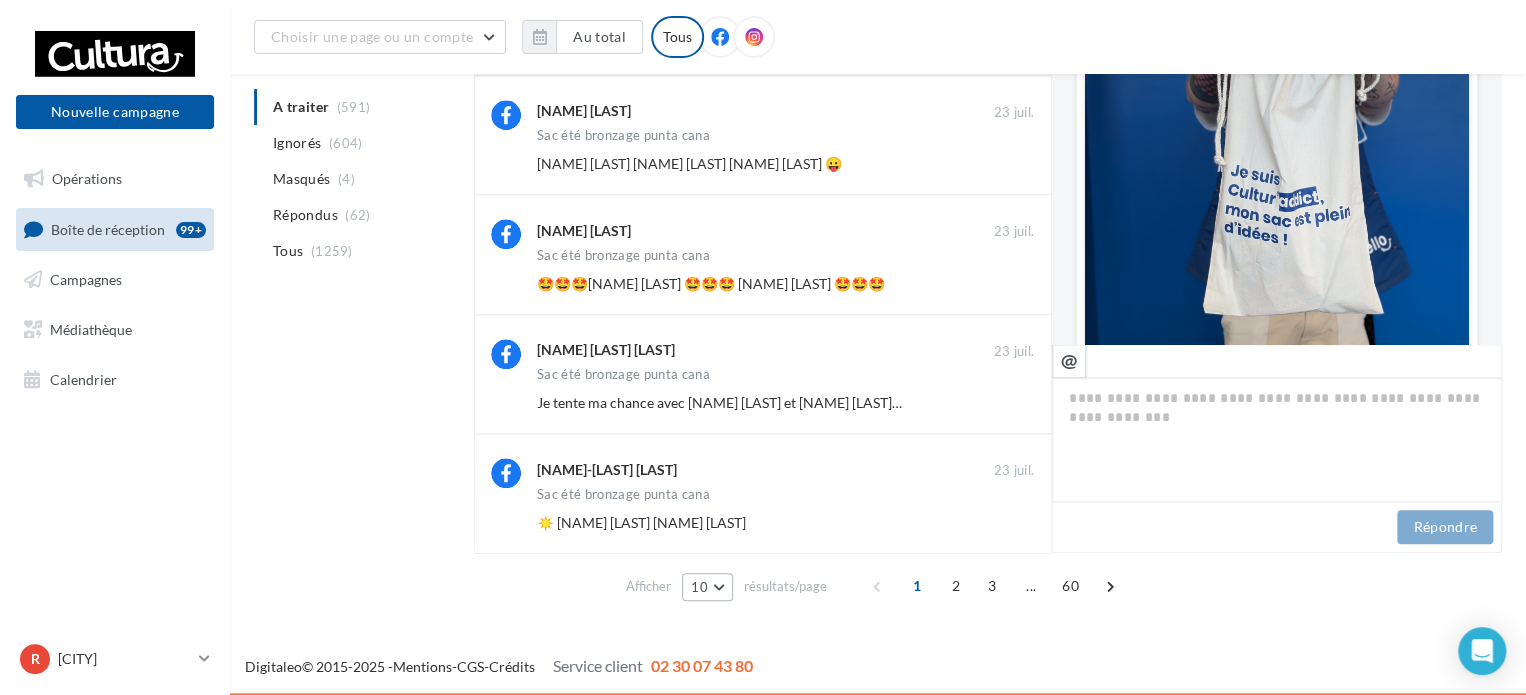 click on "10" at bounding box center [707, 587] 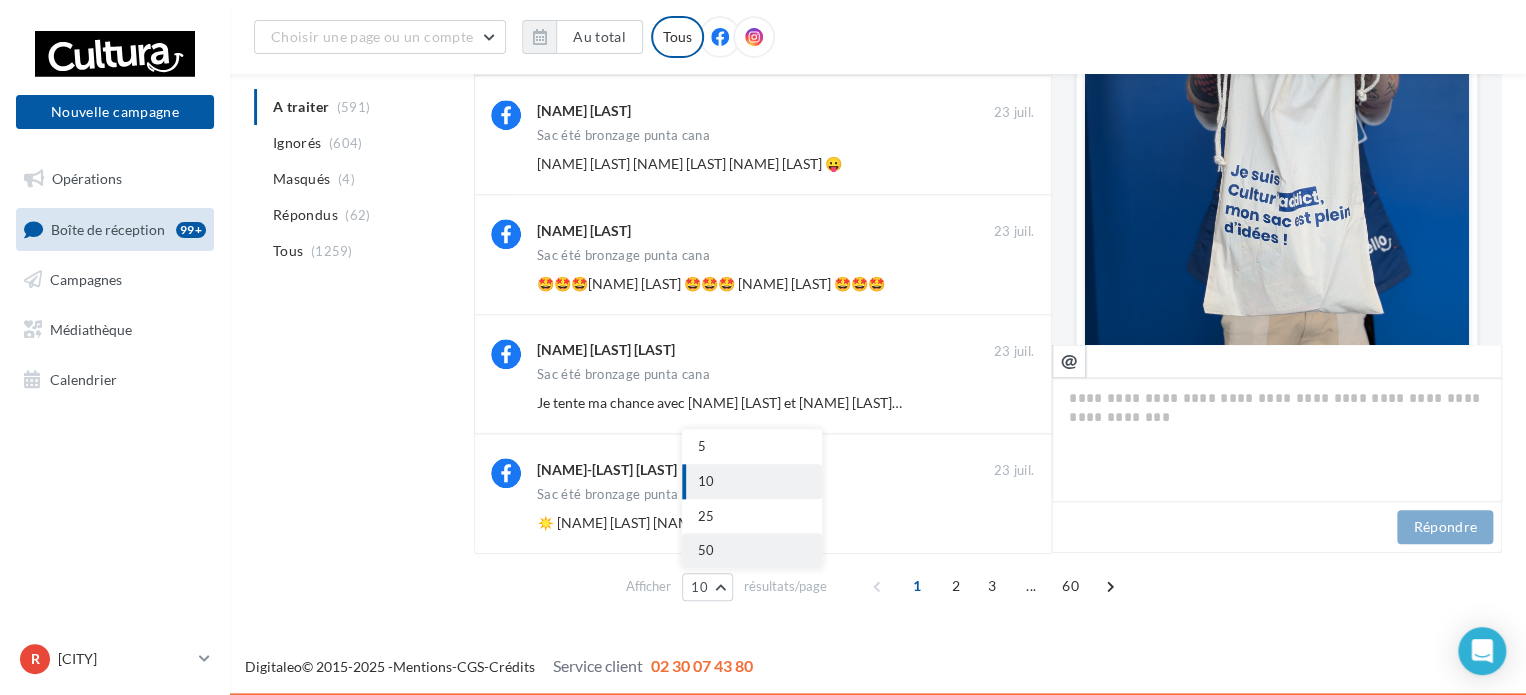 click on "50" at bounding box center [752, 550] 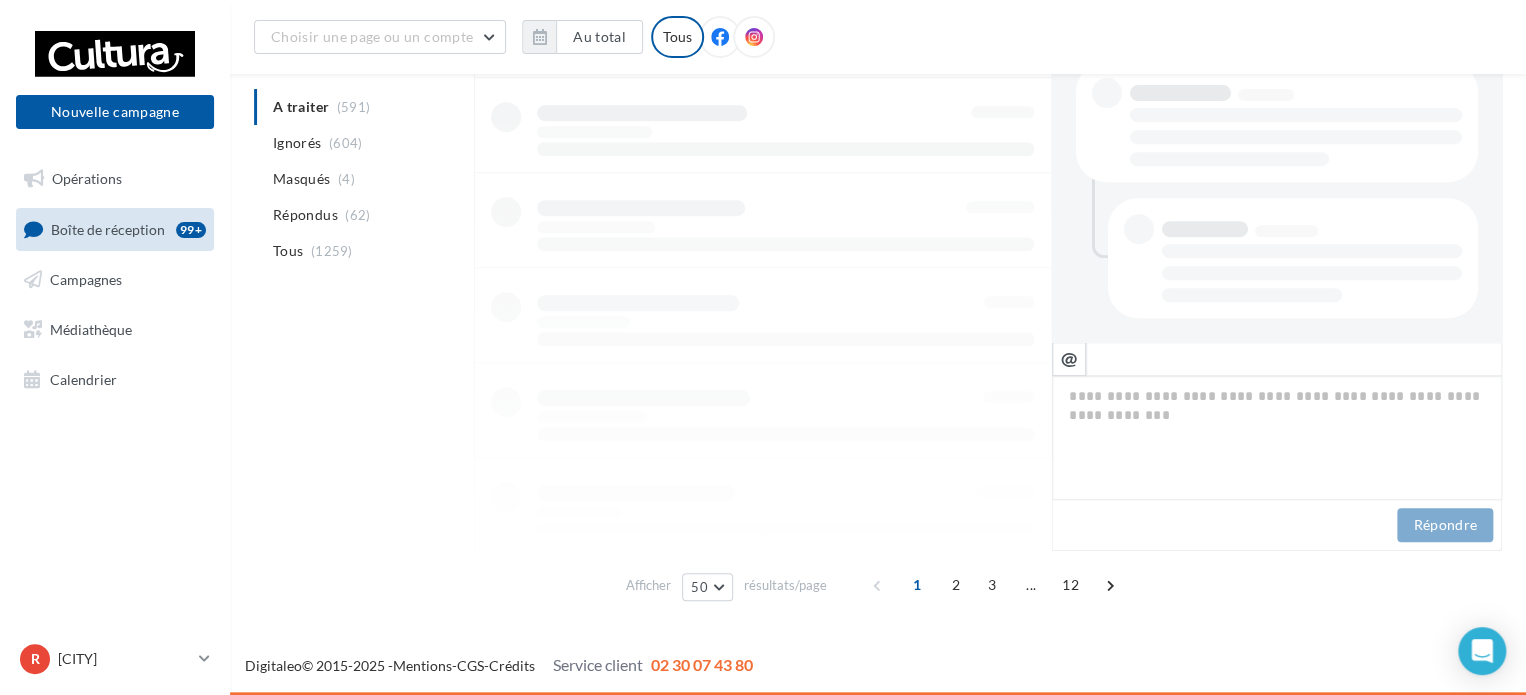 scroll, scrollTop: 580, scrollLeft: 0, axis: vertical 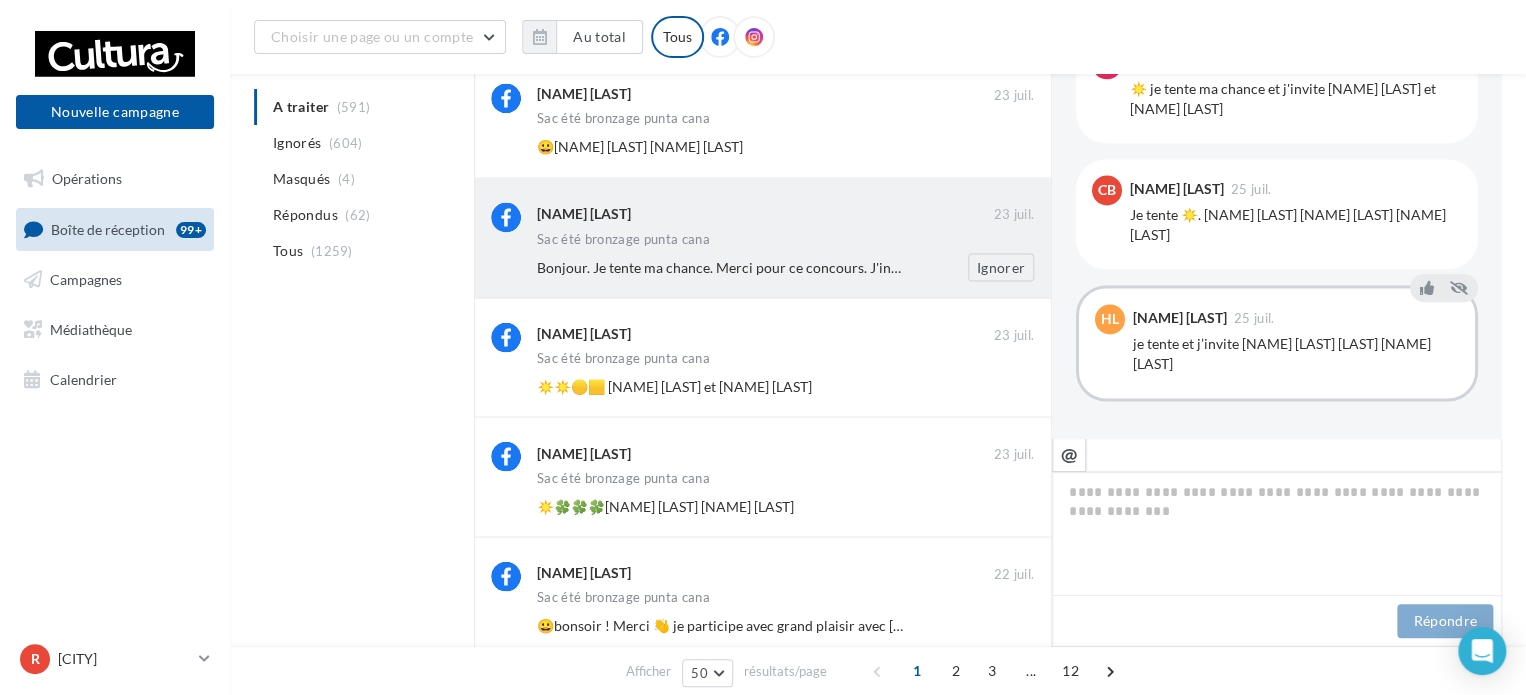 click on "[NAME] [LAST]
[DATE] juil.
Sac été bronzage punta cana
Bonjour. Je tente ma chance. Merci pour ce concours. J'invite [NAME] [LAST] et [NAME] [LAST] 💛🌼🌞. Bonne journée ✨
Ignorer" at bounding box center (763, 237) 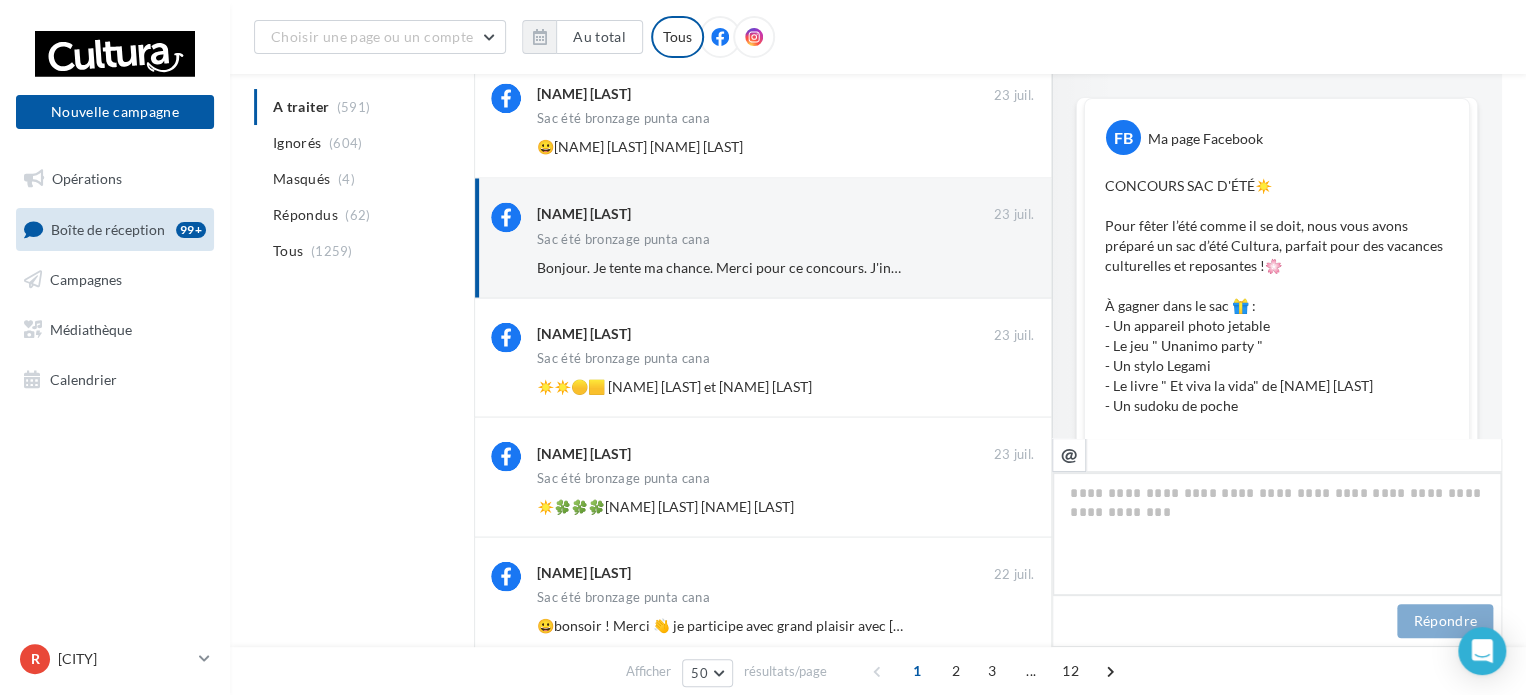 scroll, scrollTop: 1349, scrollLeft: 0, axis: vertical 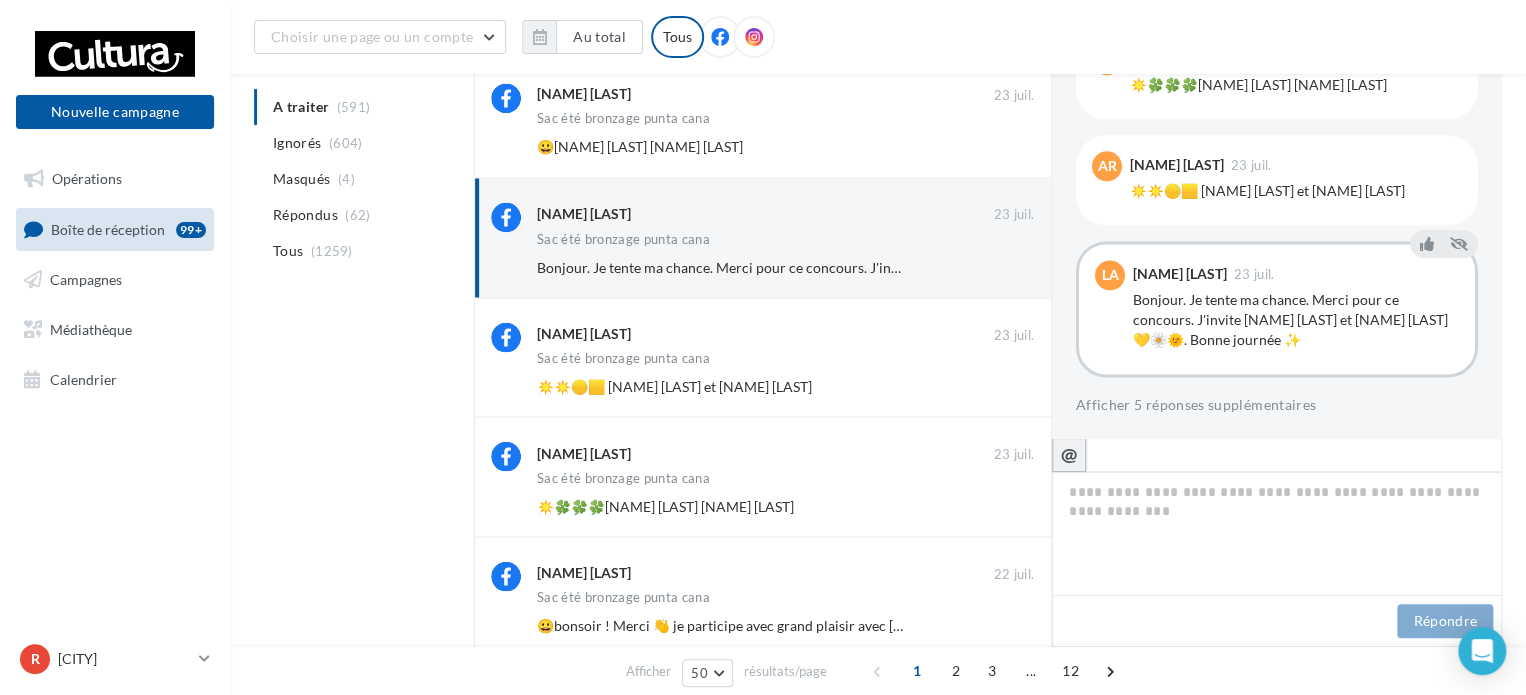 click on "@" at bounding box center (1069, 455) 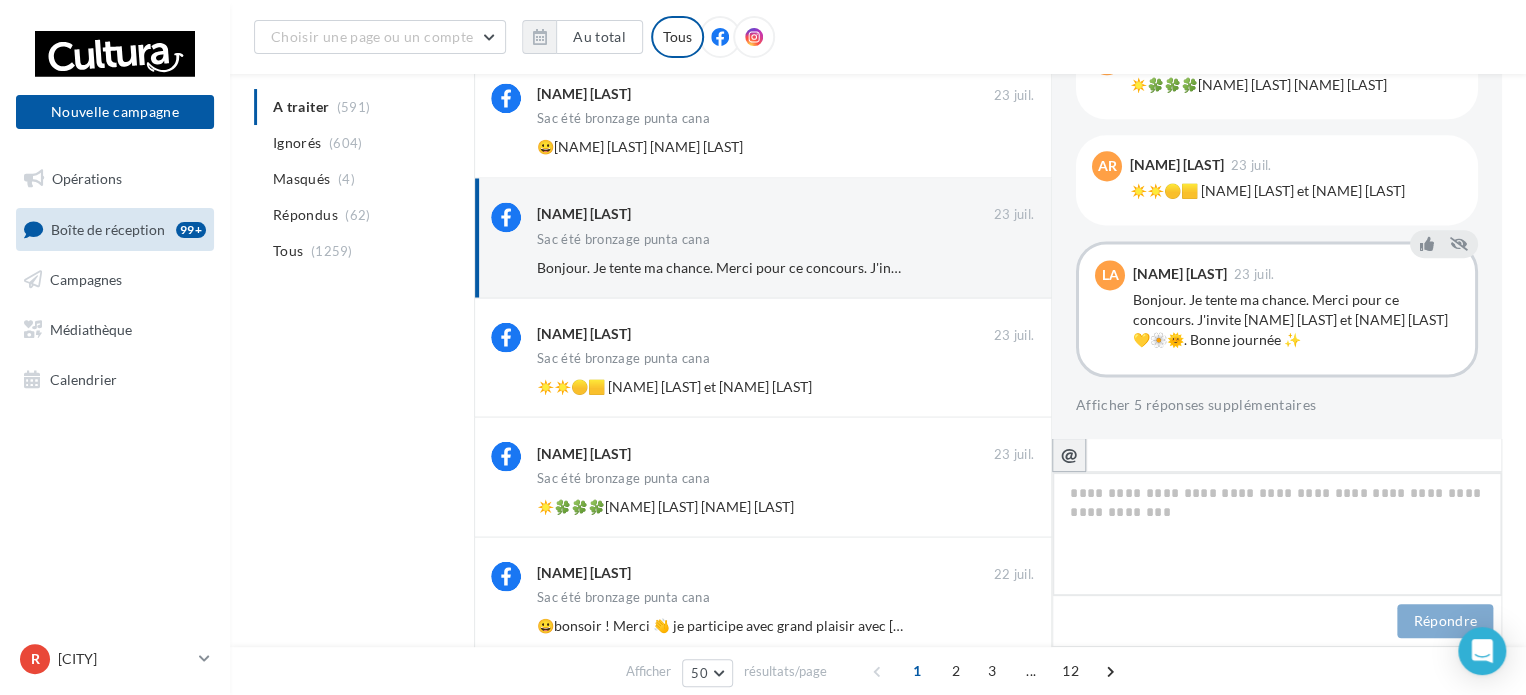 type on "**********" 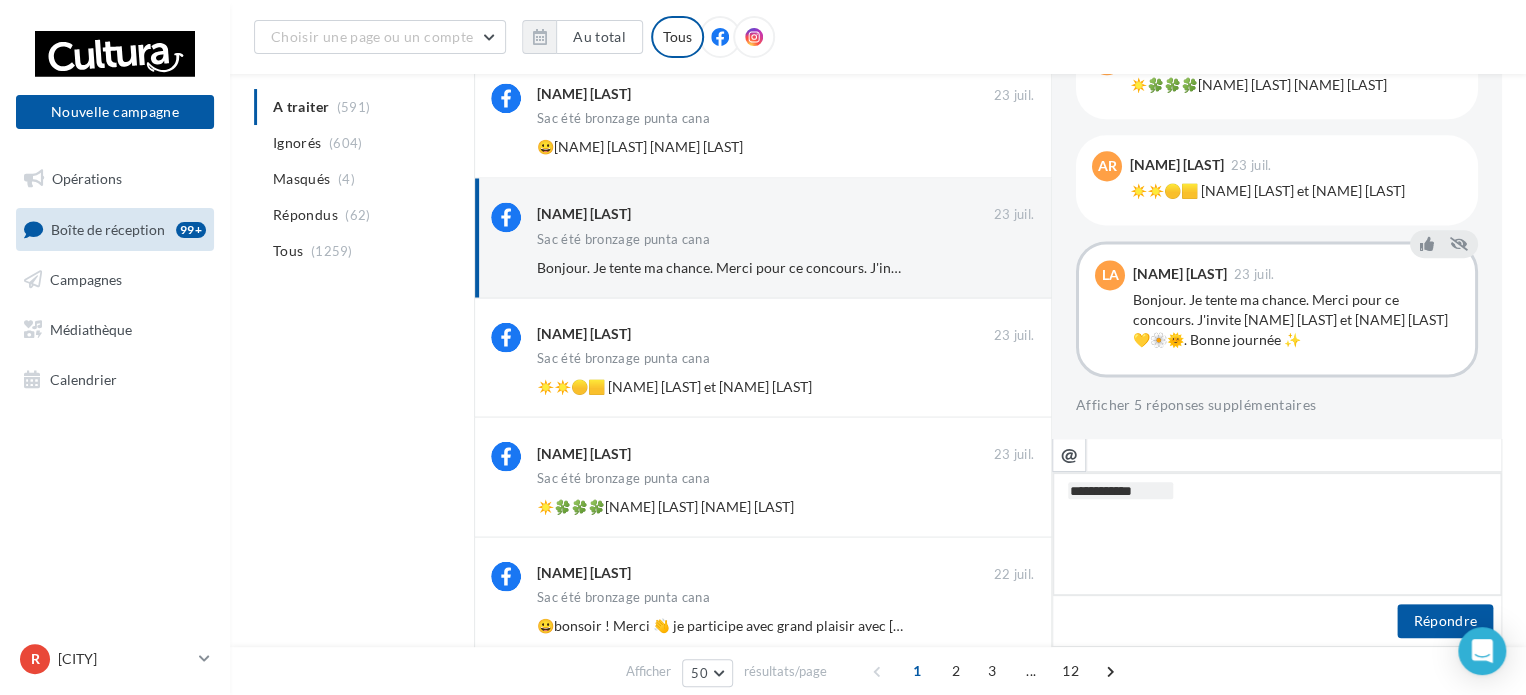 paste on "**********" 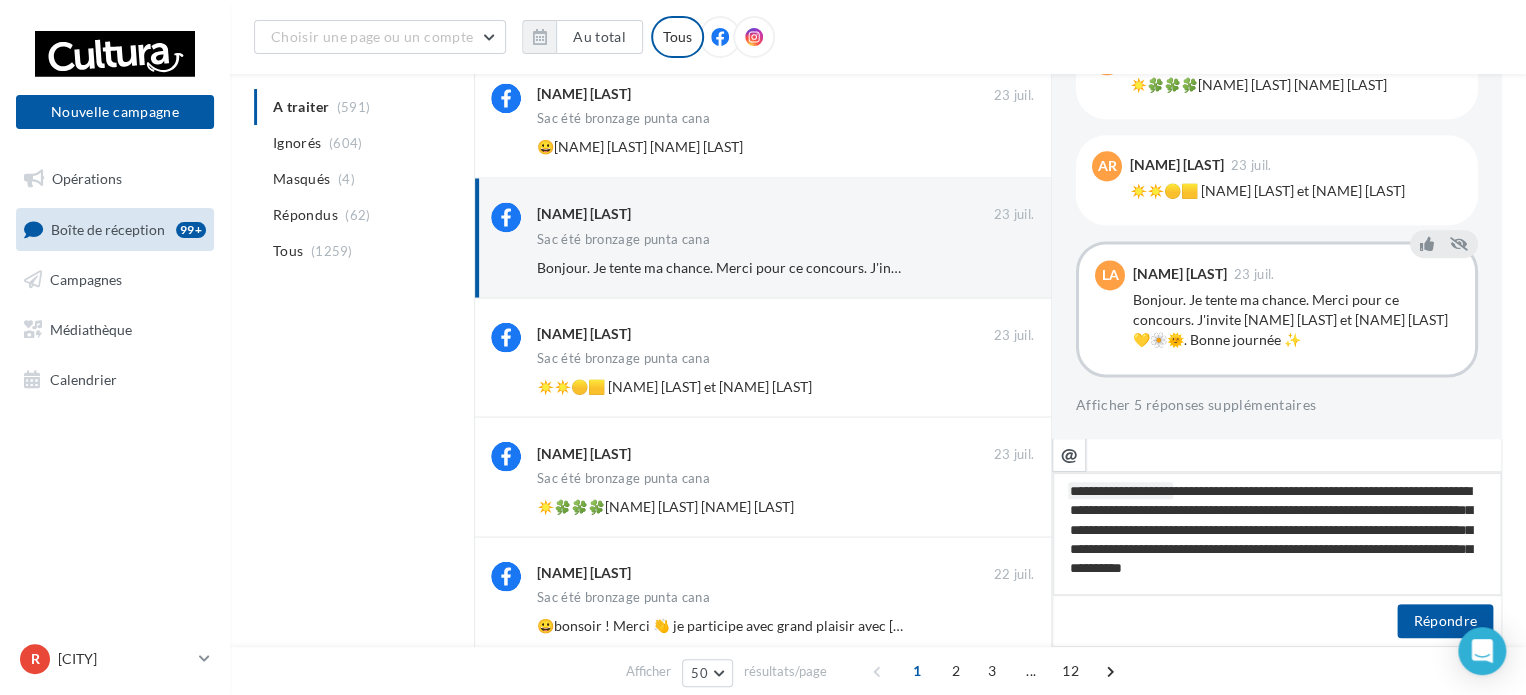 click on "**********" at bounding box center (1277, 534) 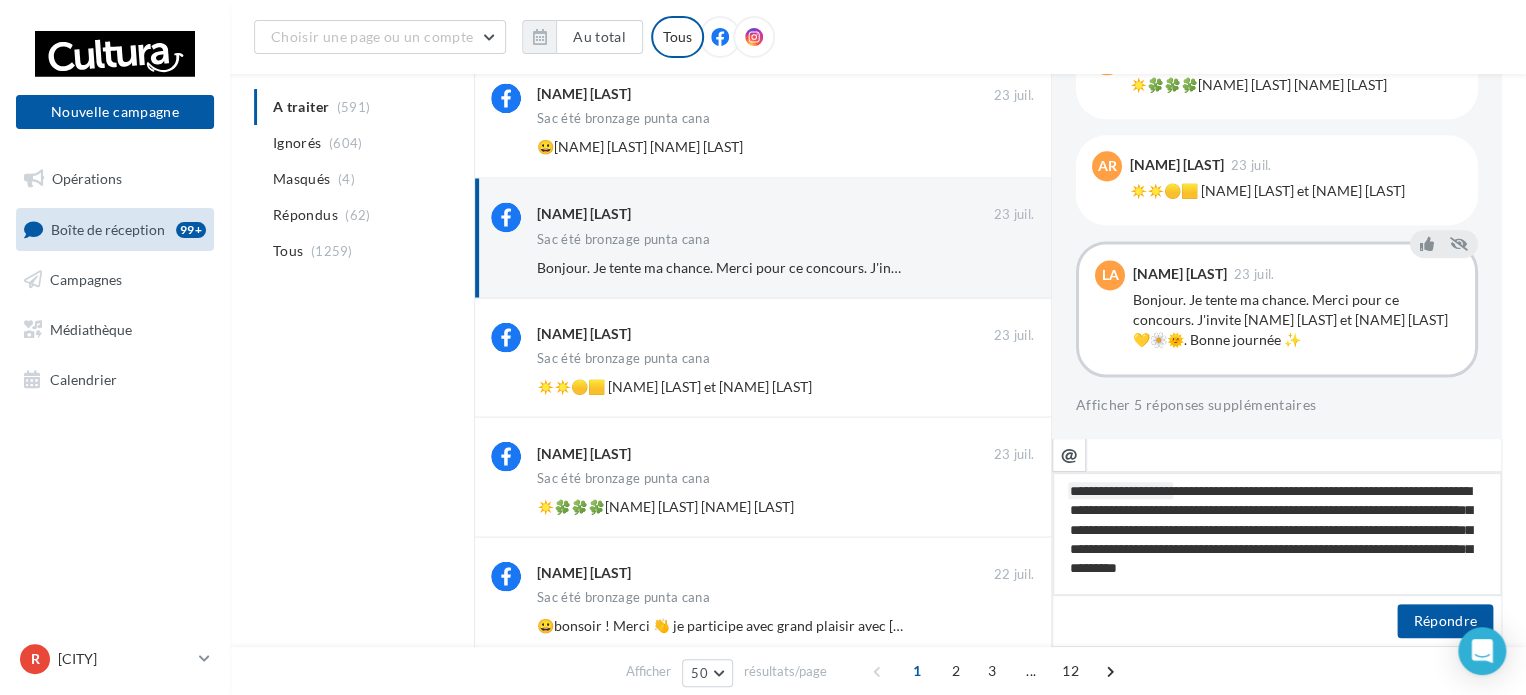 type on "**********" 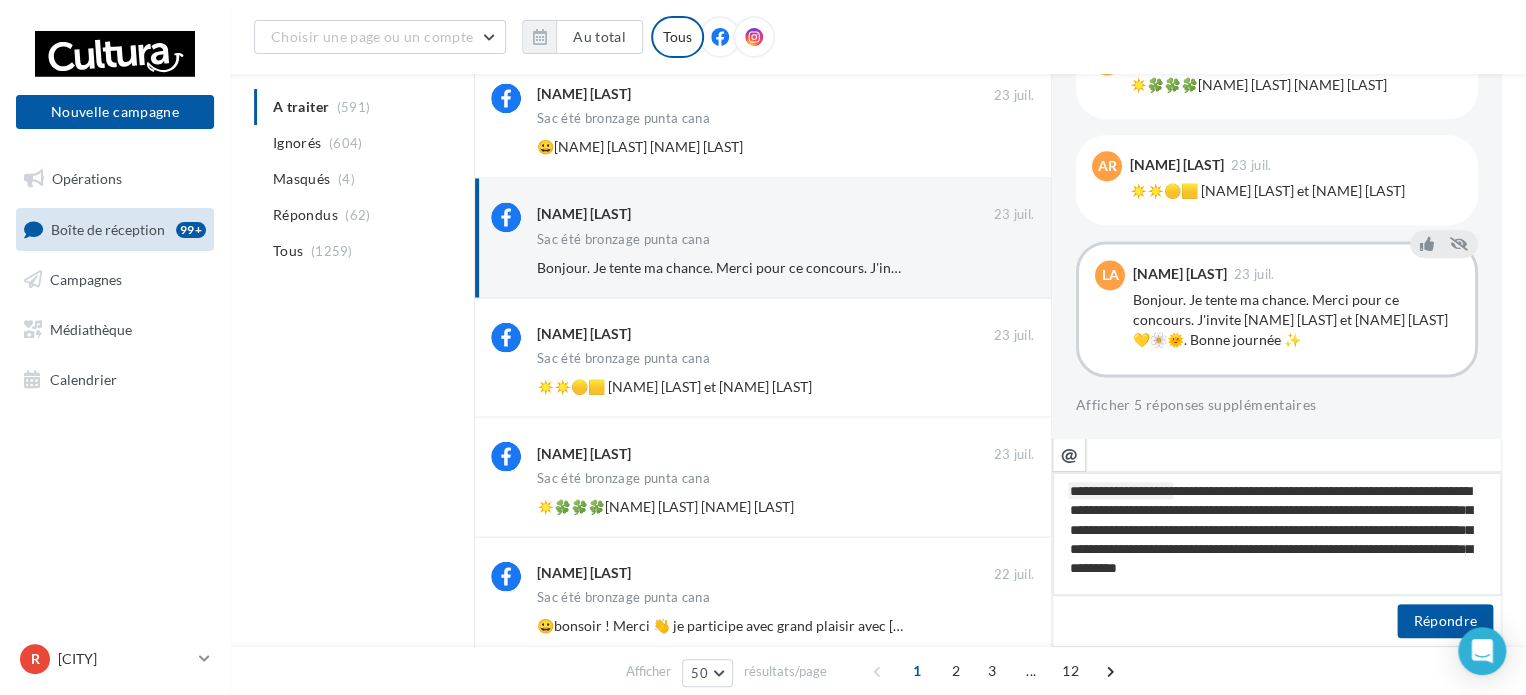 type on "**********" 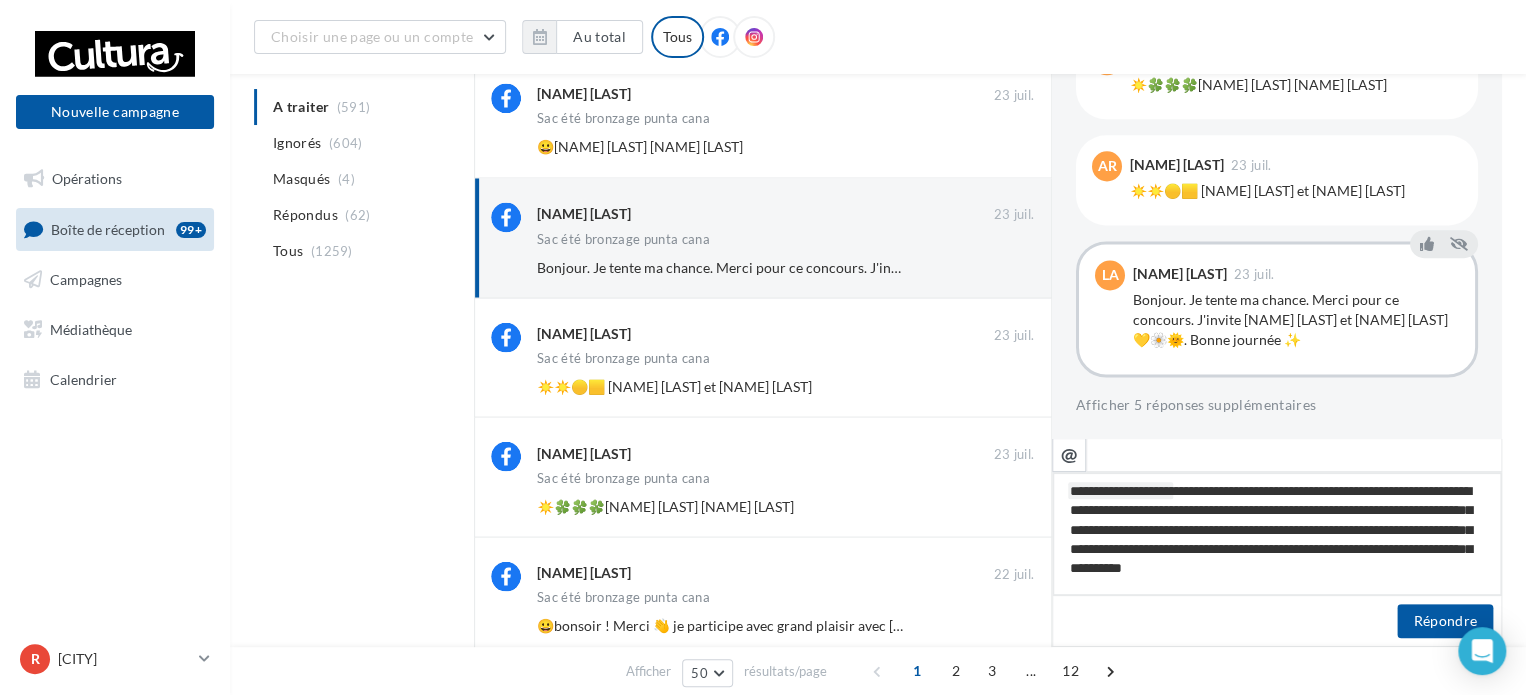 type on "**********" 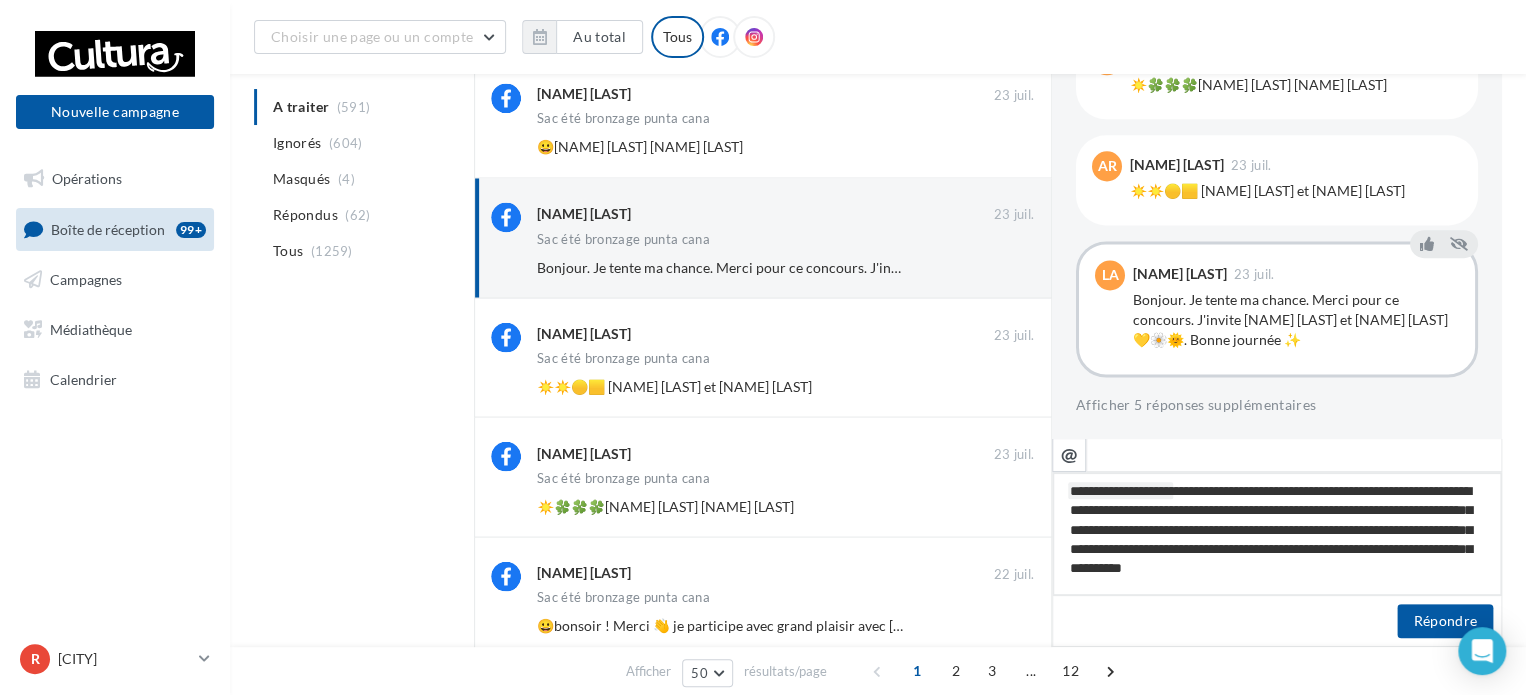 type on "**********" 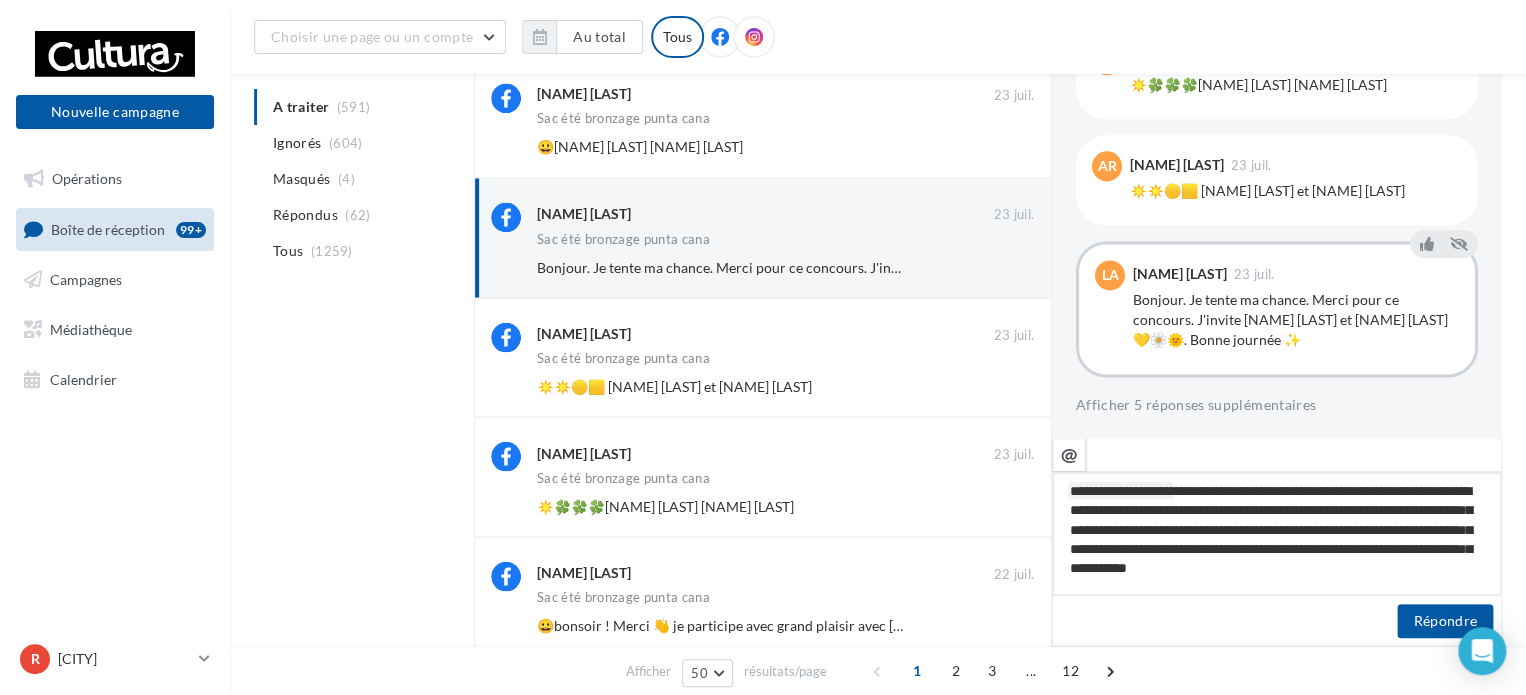 type on "**********" 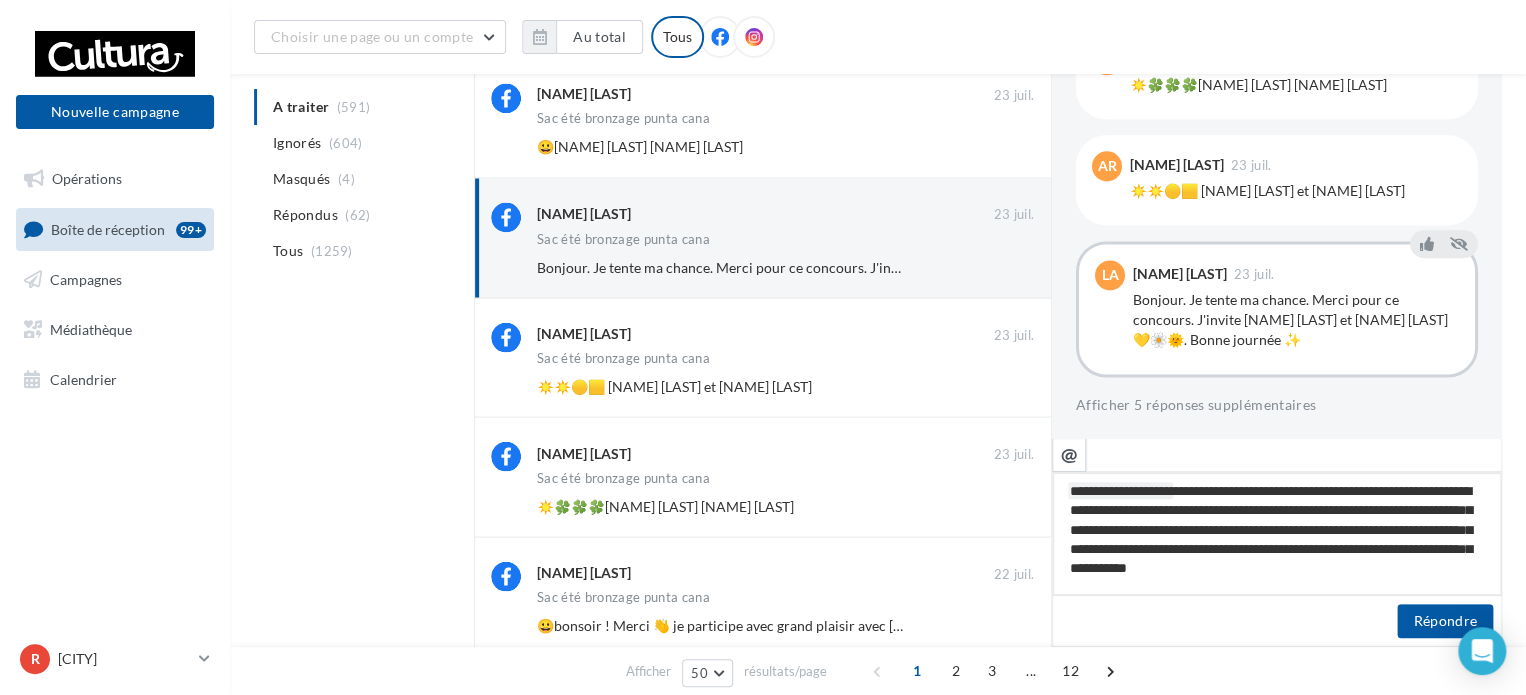 type on "**********" 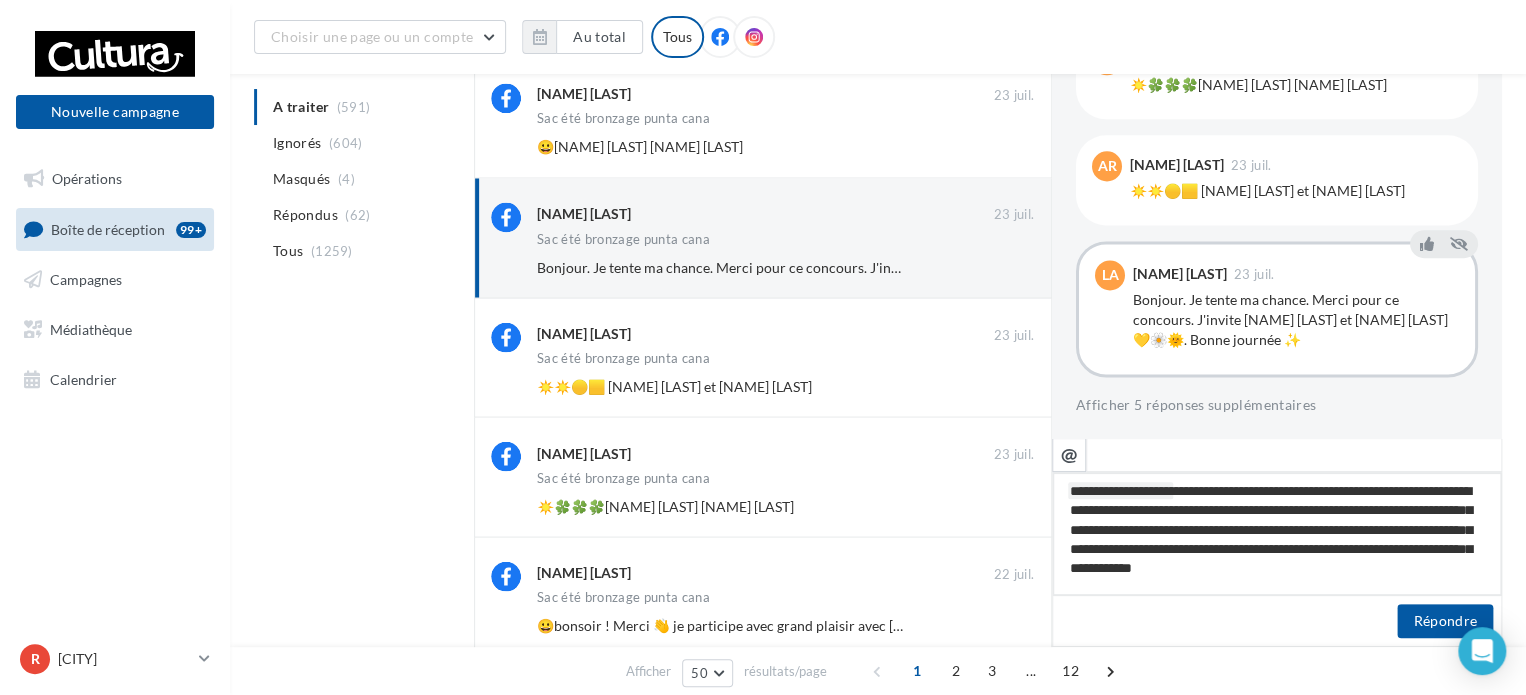 type on "**********" 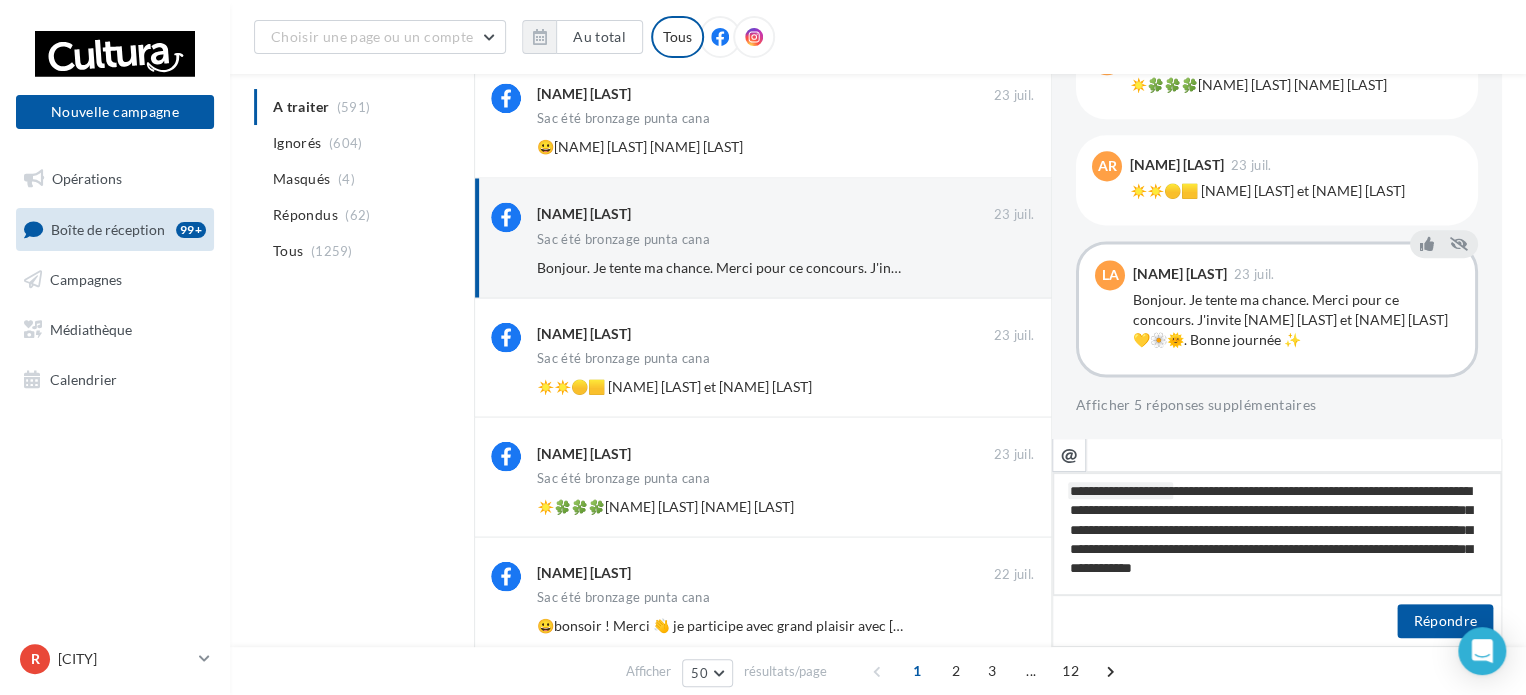type on "**********" 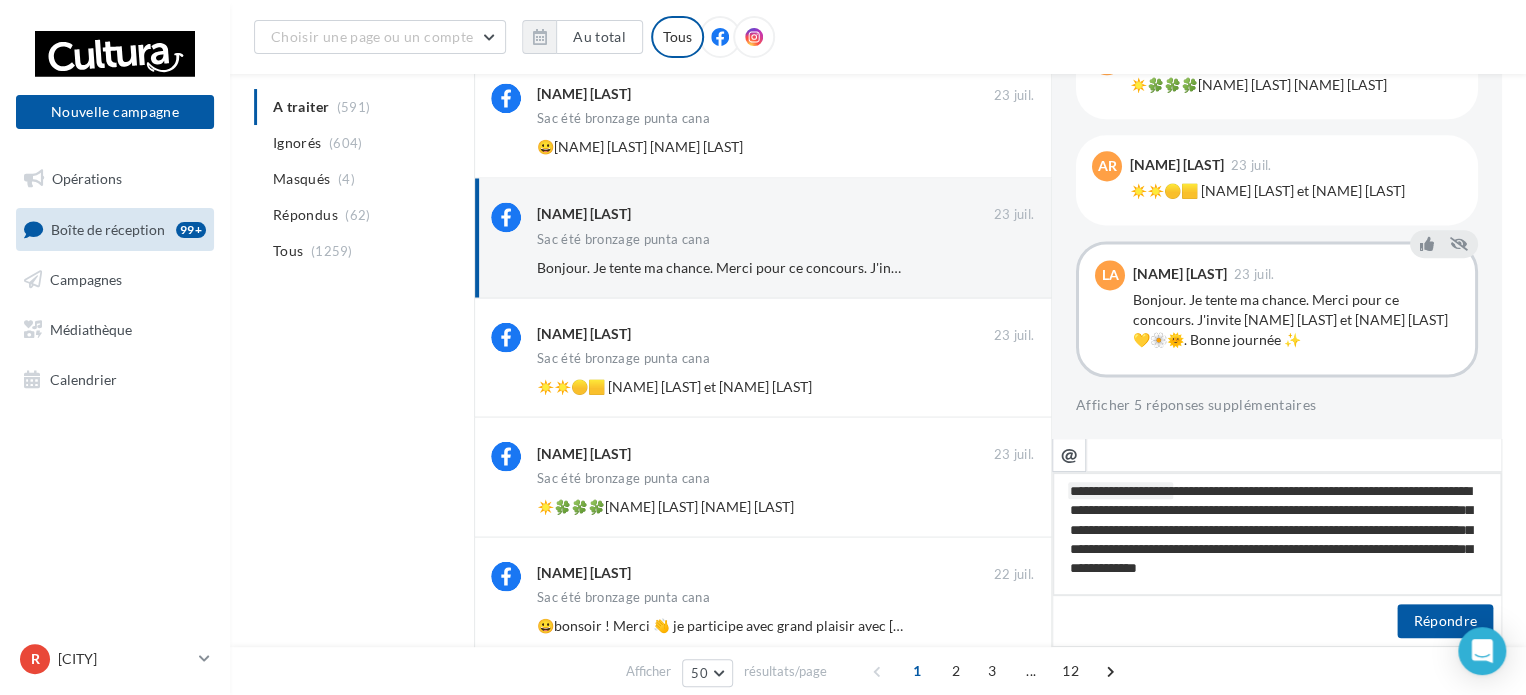 type on "**********" 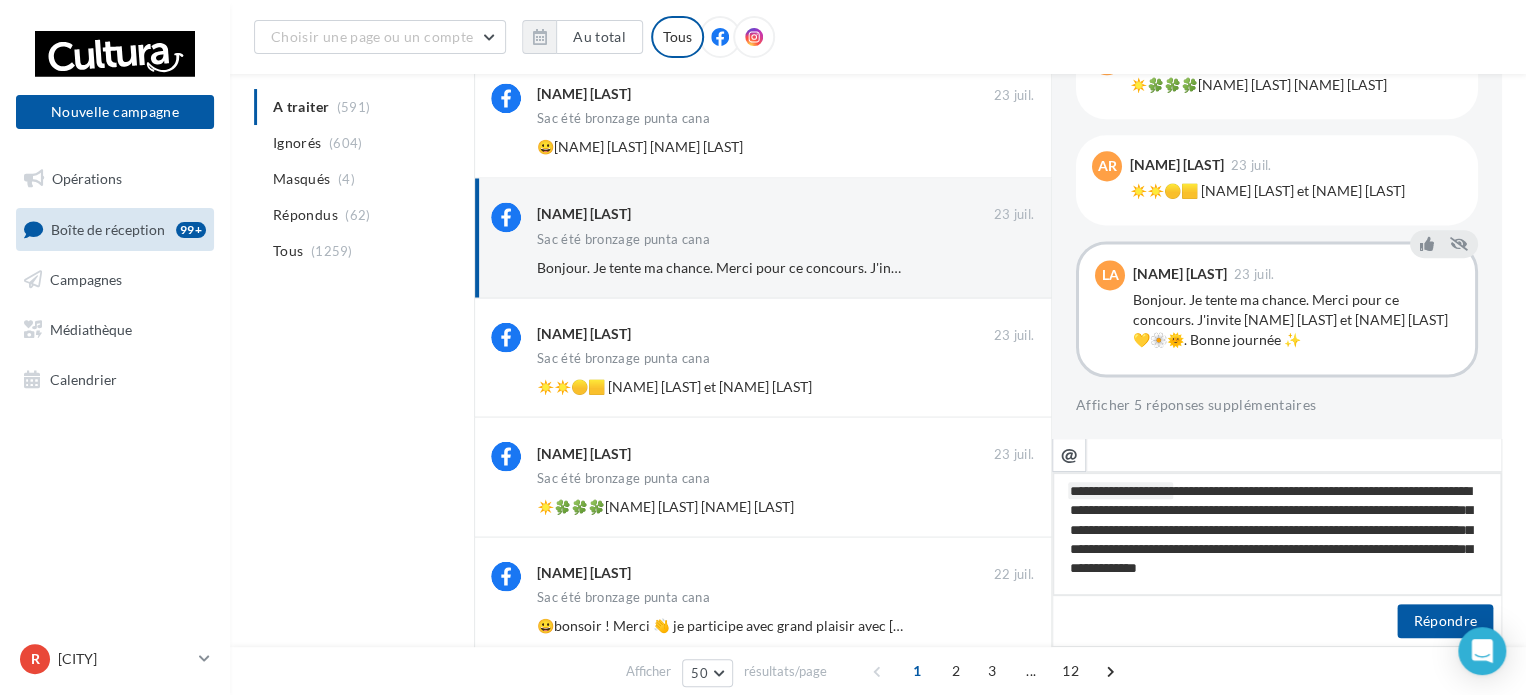 type on "**********" 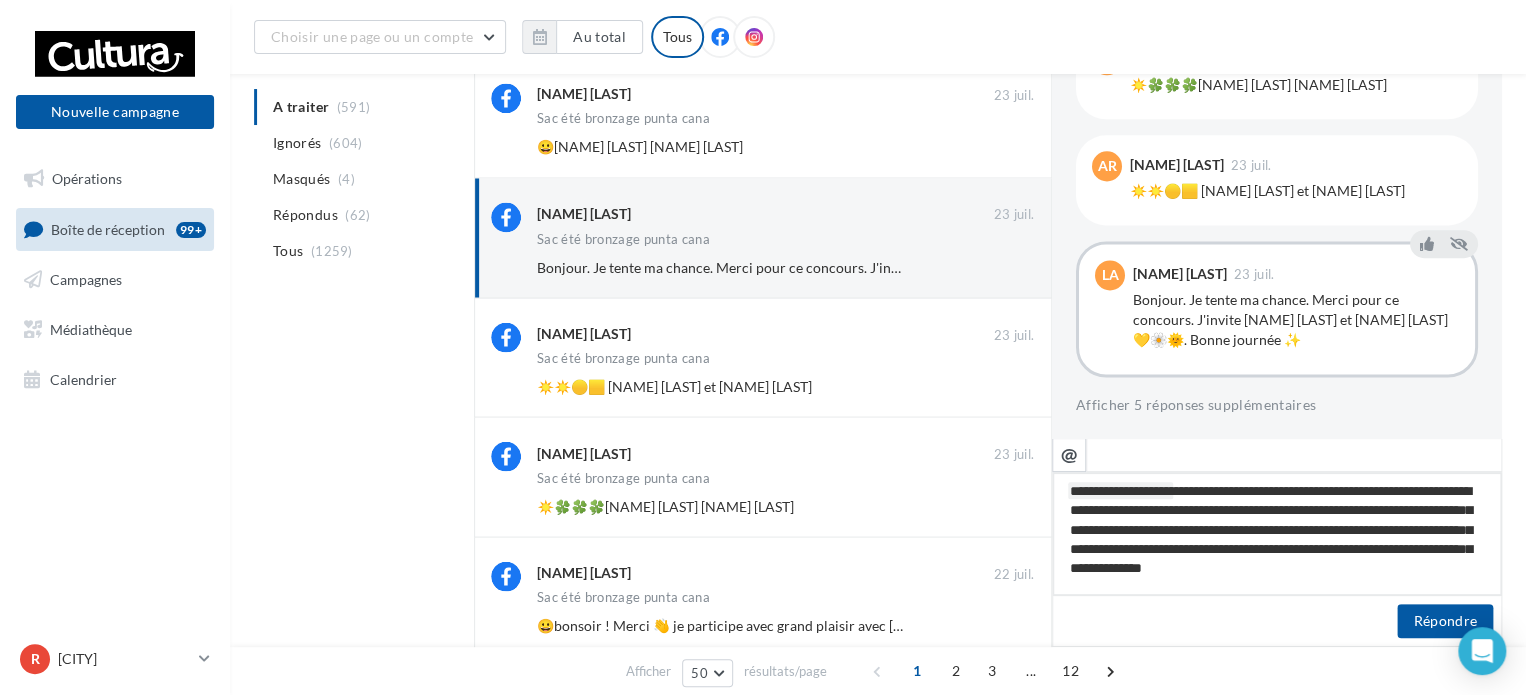 type on "**********" 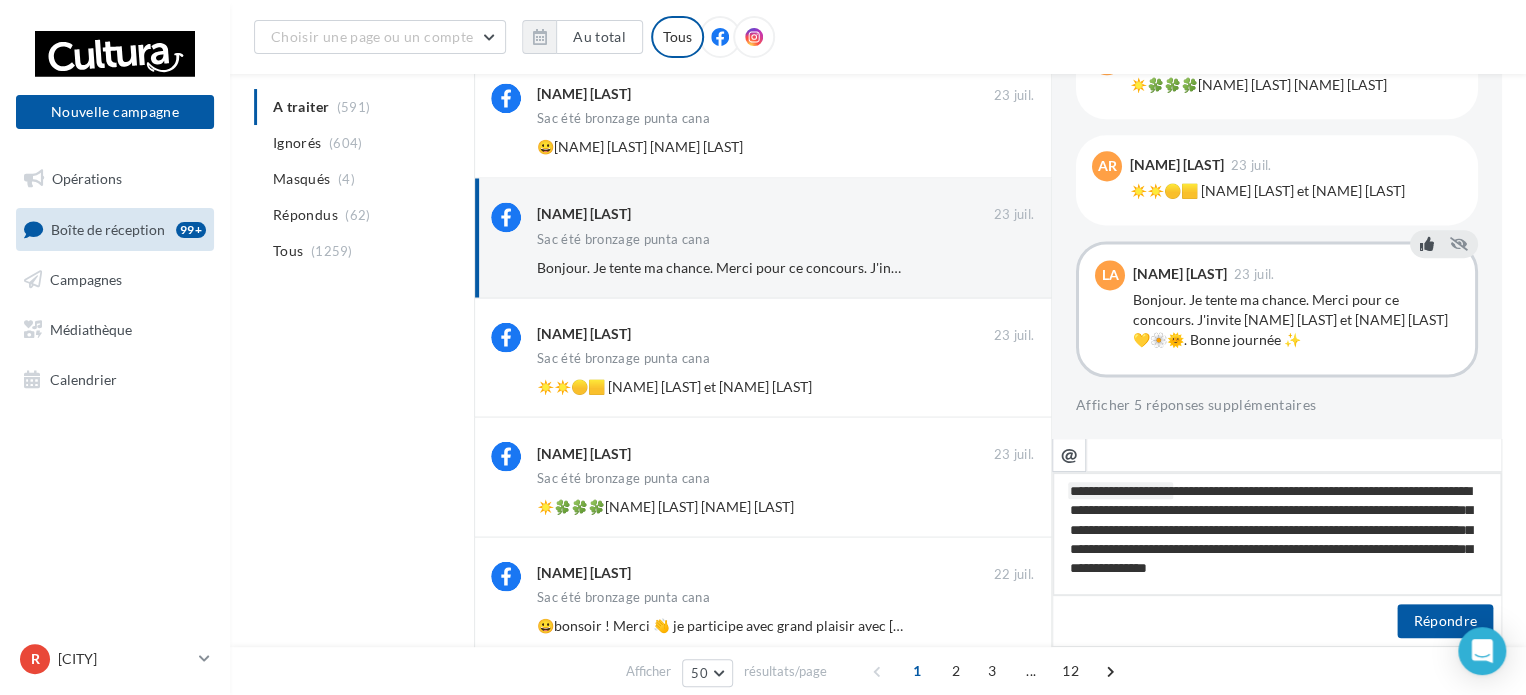 type on "**********" 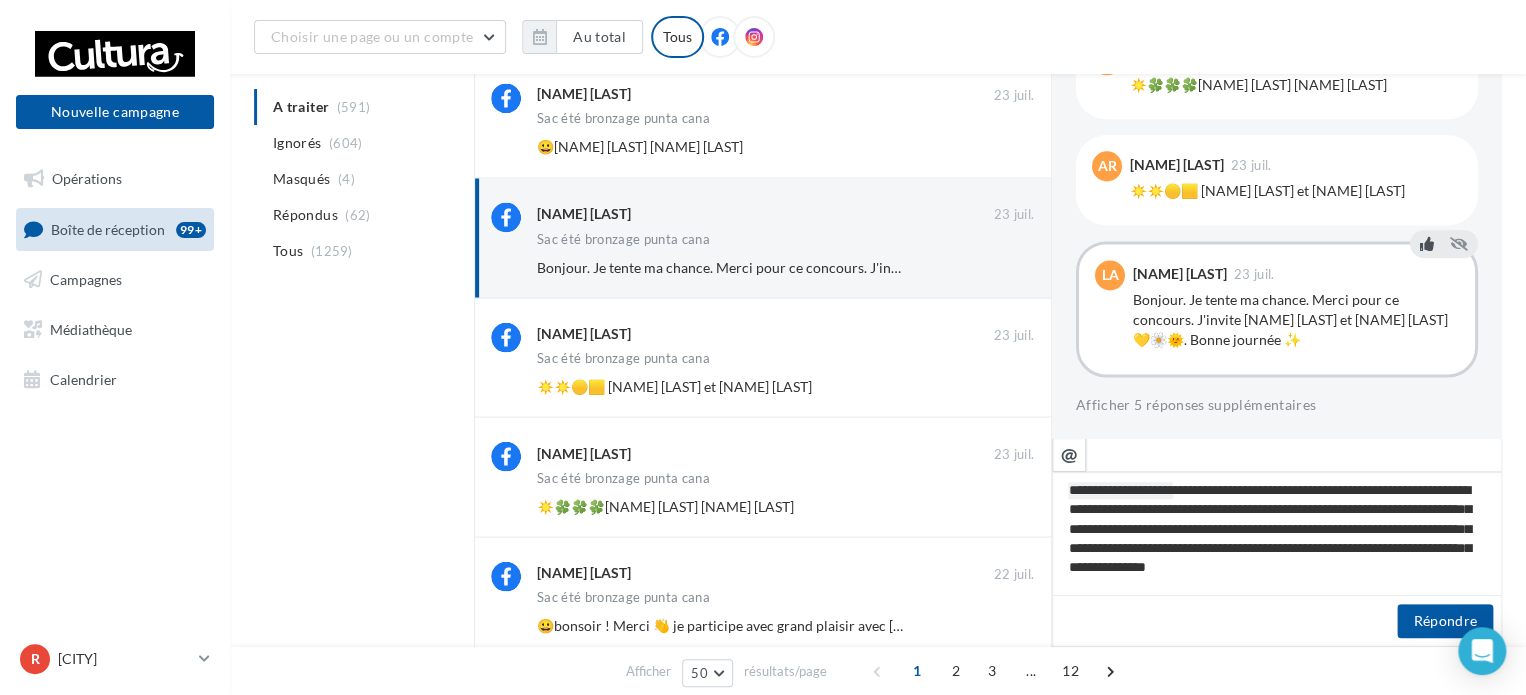 click at bounding box center (1427, 244) 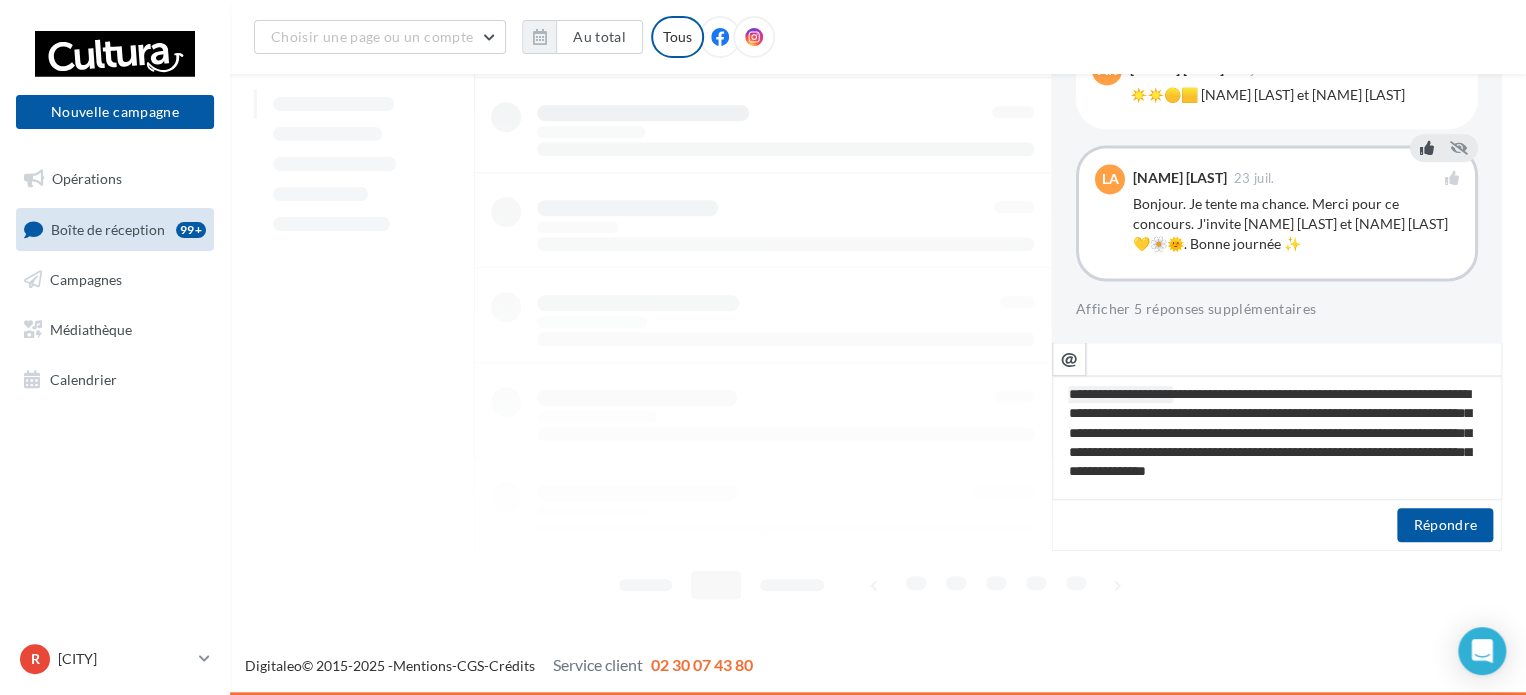 scroll, scrollTop: 580, scrollLeft: 0, axis: vertical 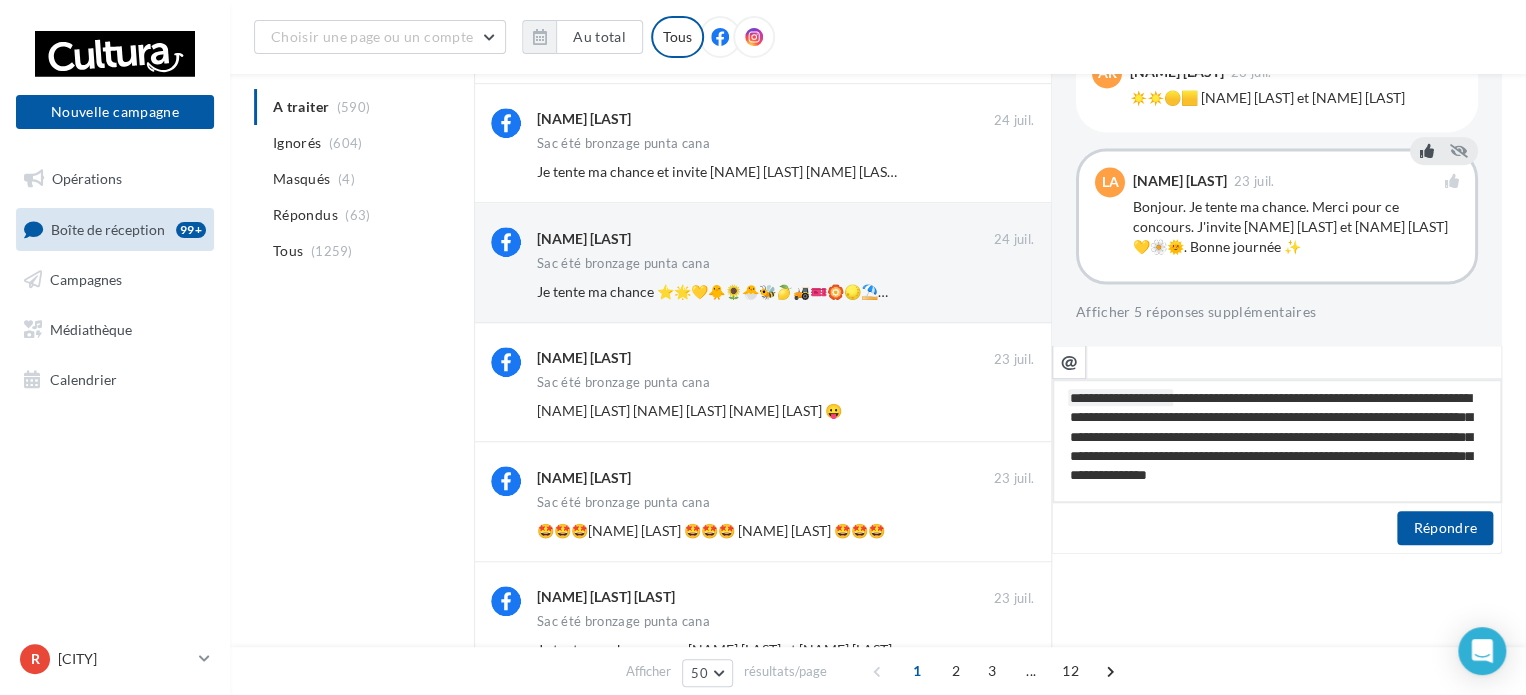 click on "**********" at bounding box center (1277, 441) 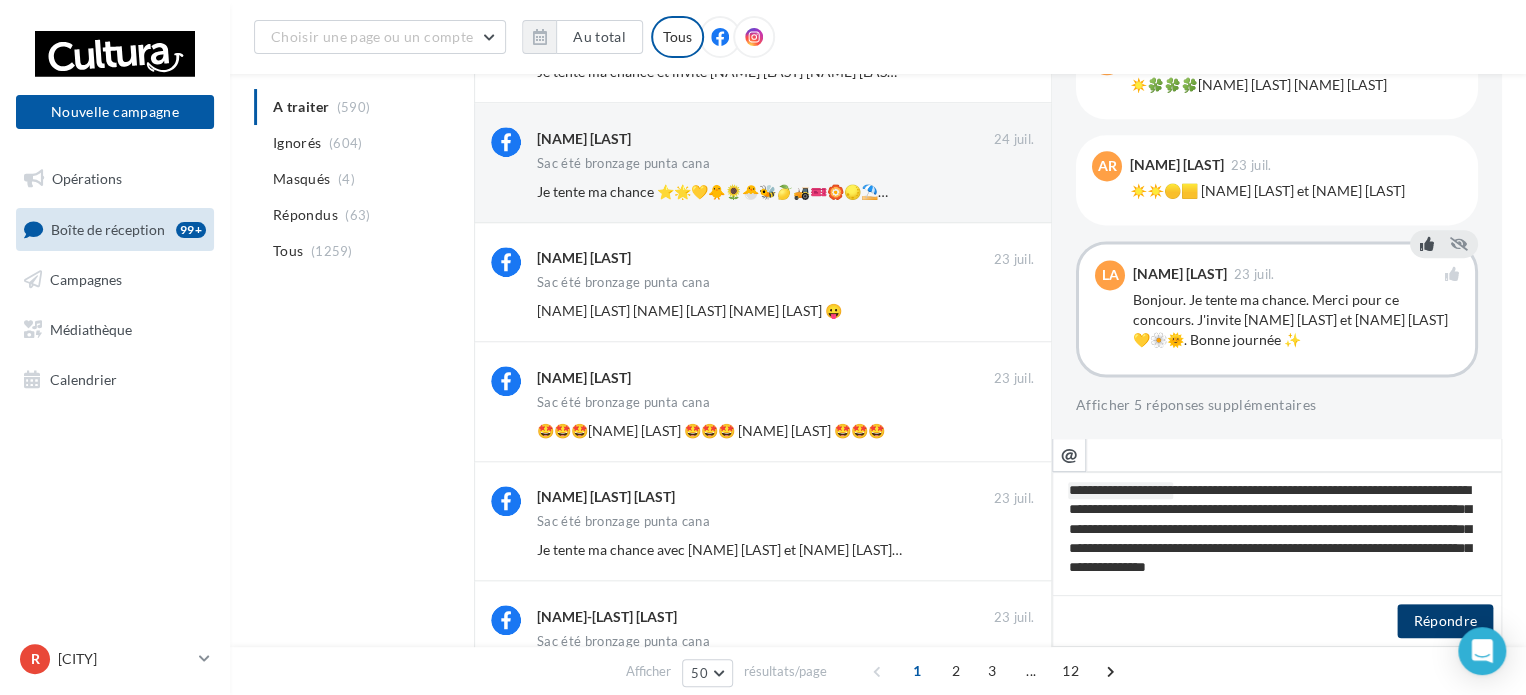 click on "Répondre" at bounding box center (1445, 621) 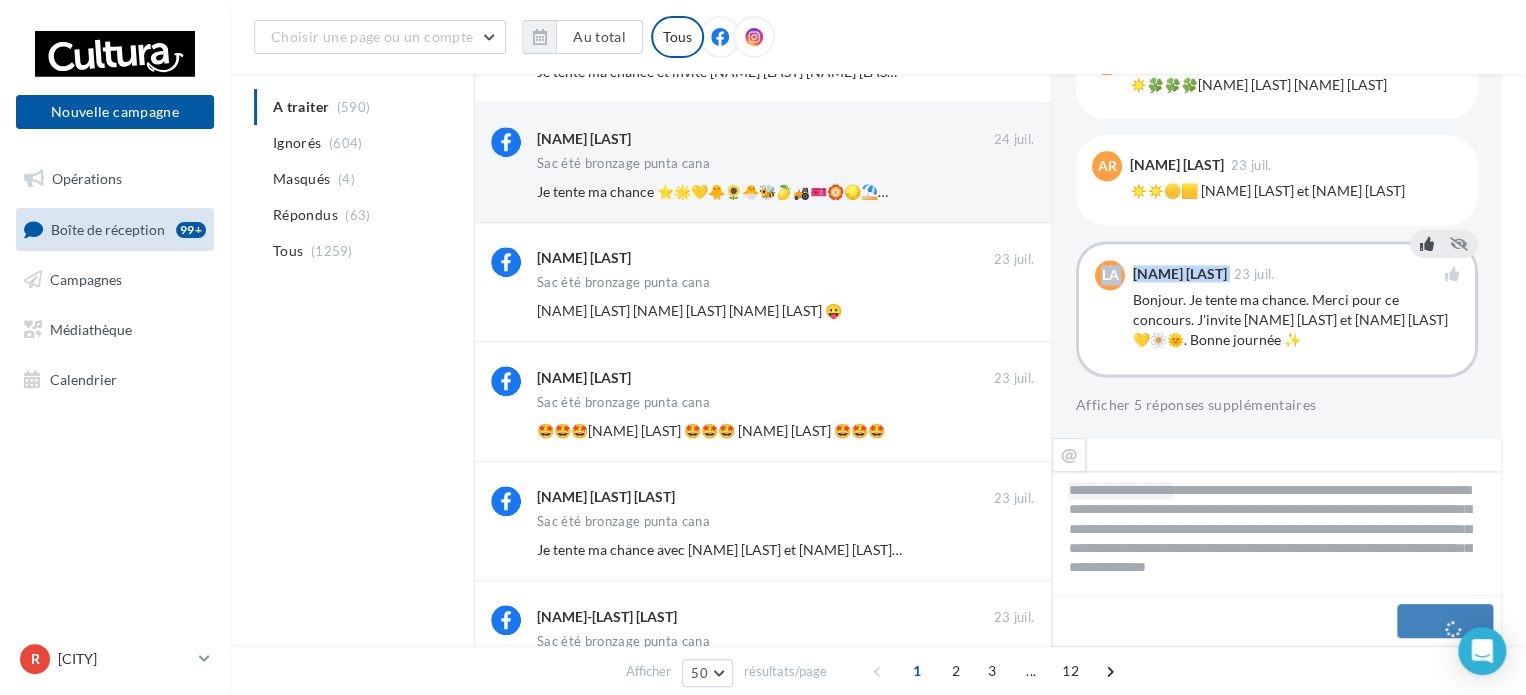 drag, startPoint x: 1187, startPoint y: 275, endPoint x: 1120, endPoint y: 278, distance: 67.06713 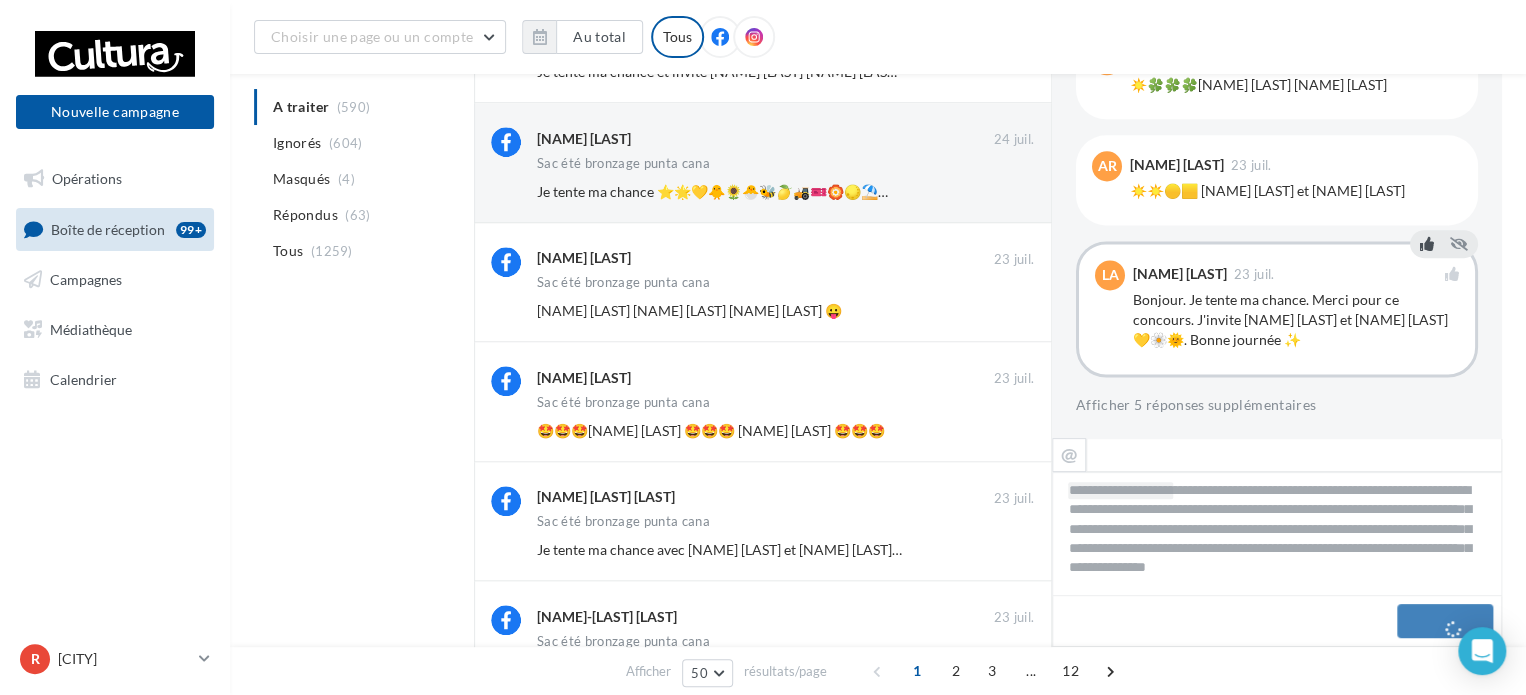 click on "LA" at bounding box center [1110, 275] 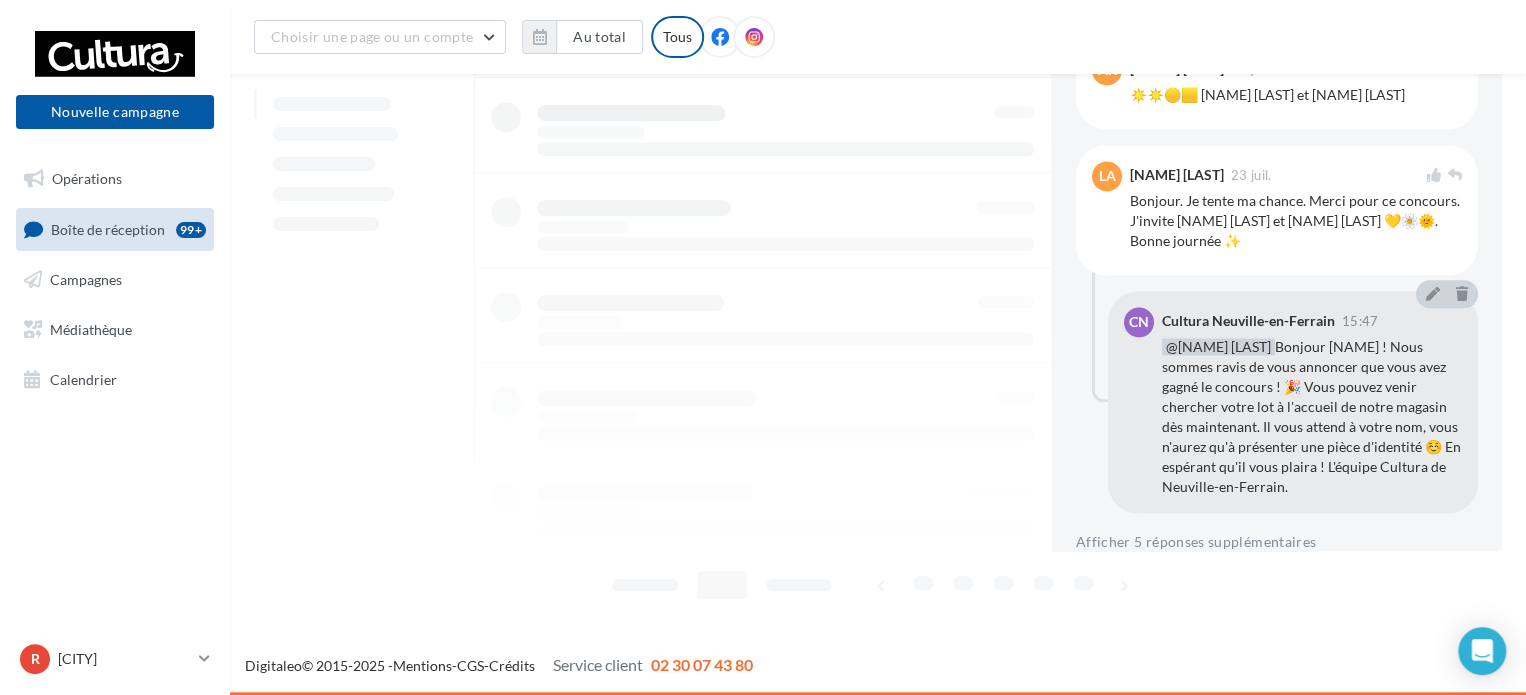 scroll, scrollTop: 580, scrollLeft: 0, axis: vertical 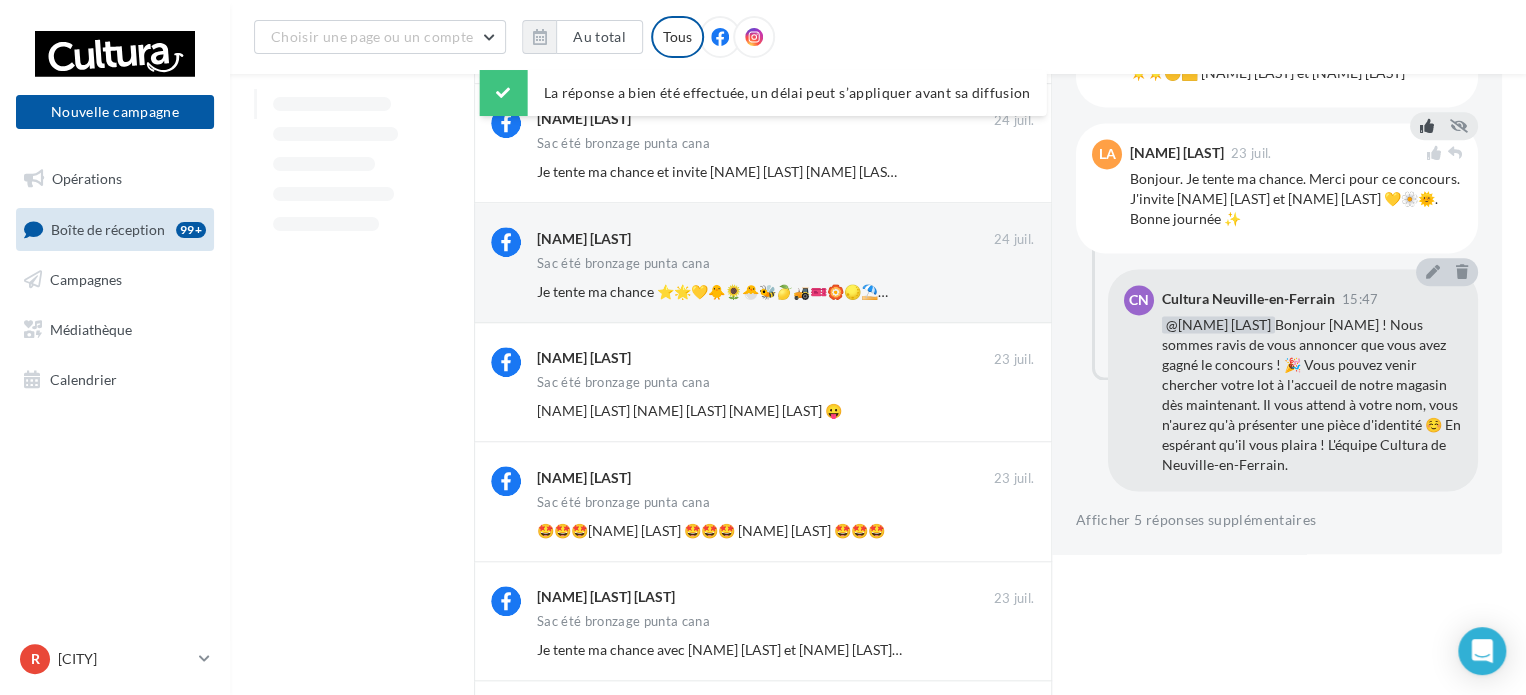 click on "LA
[NAME] [LAST]
[DATE] juil.
Bonjour. Je tente ma chance. Merci pour ce concours. J'invite [NAME] [LAST] et [NAME] [LAST] 💛🌼🌞. Bonne journée ✨" at bounding box center (1277, 188) 